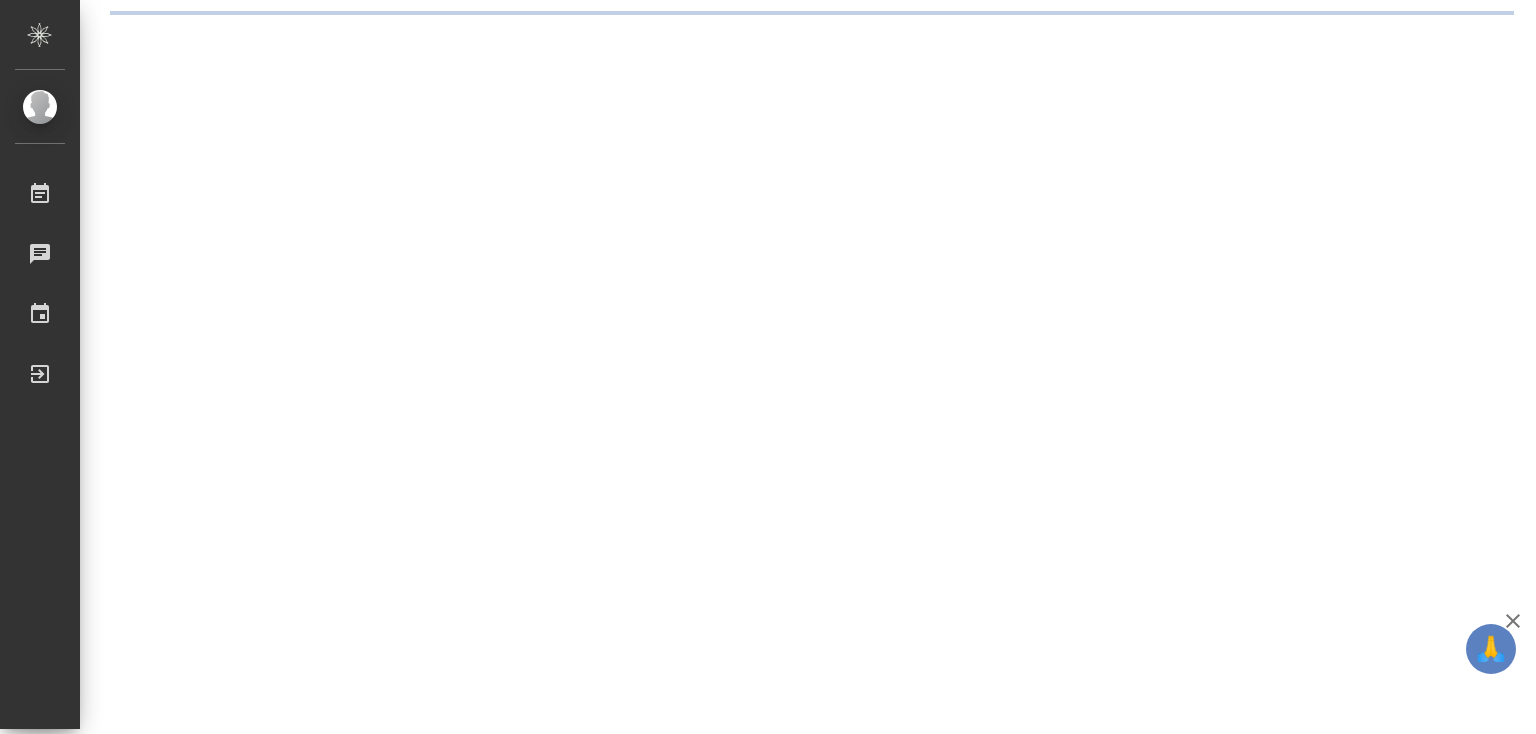 scroll, scrollTop: 0, scrollLeft: 0, axis: both 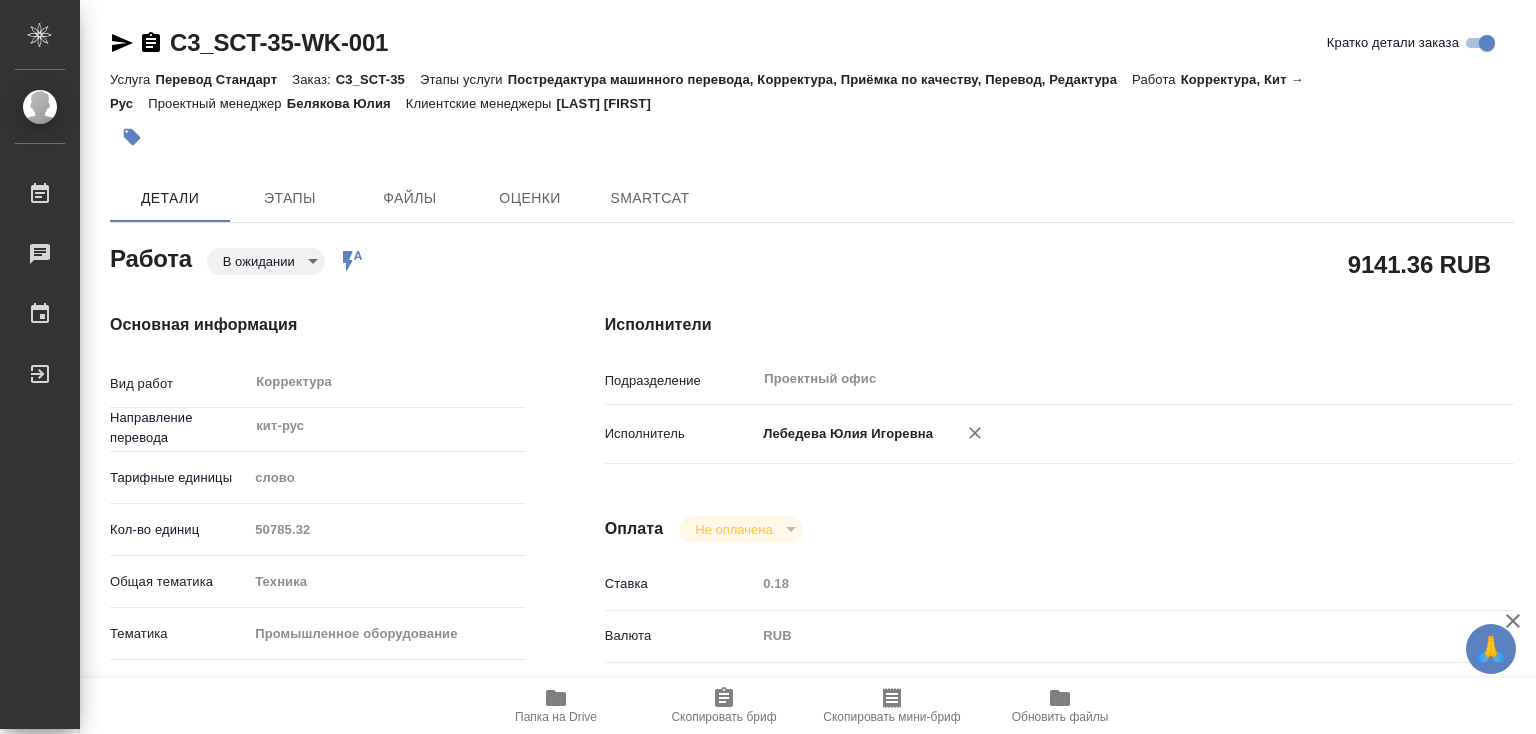 type on "x" 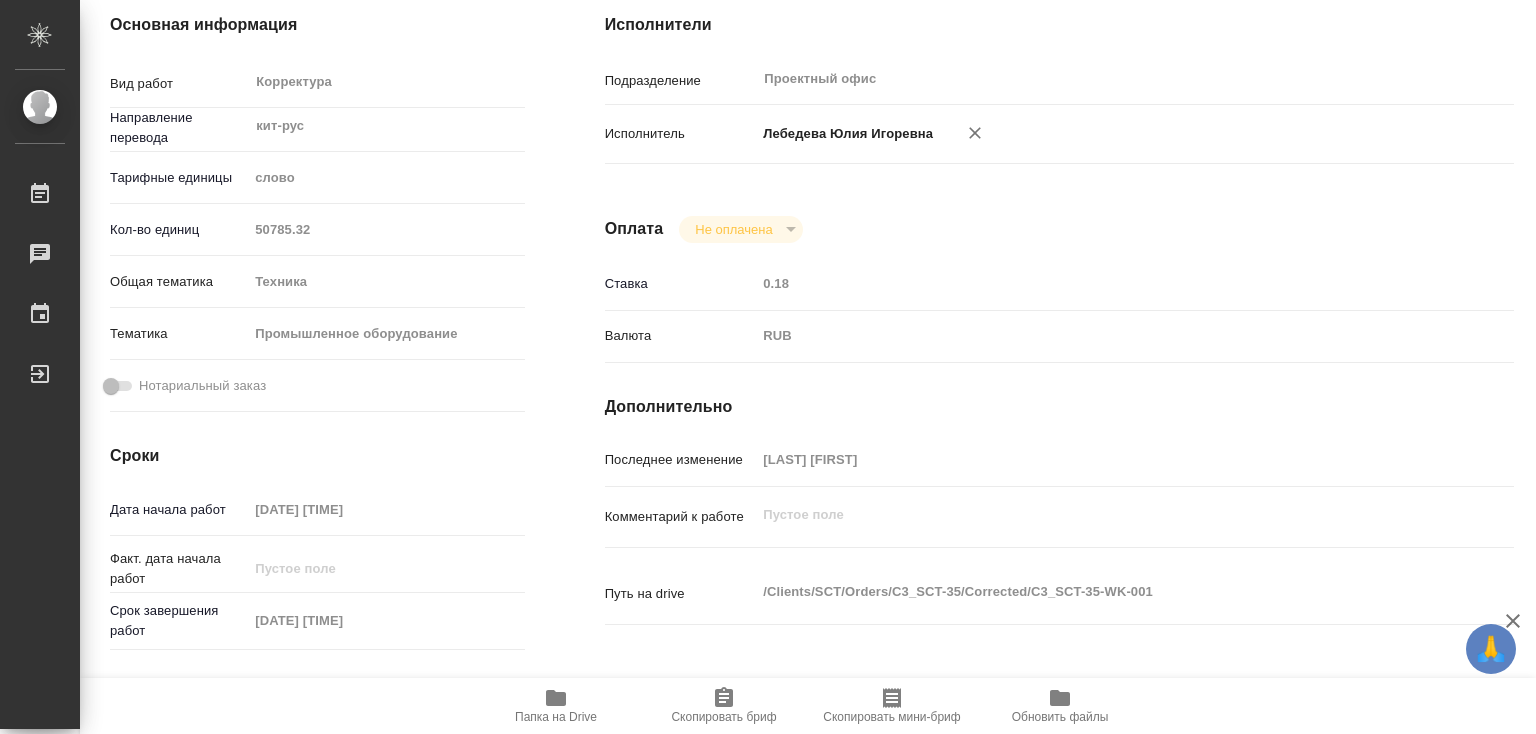type on "x" 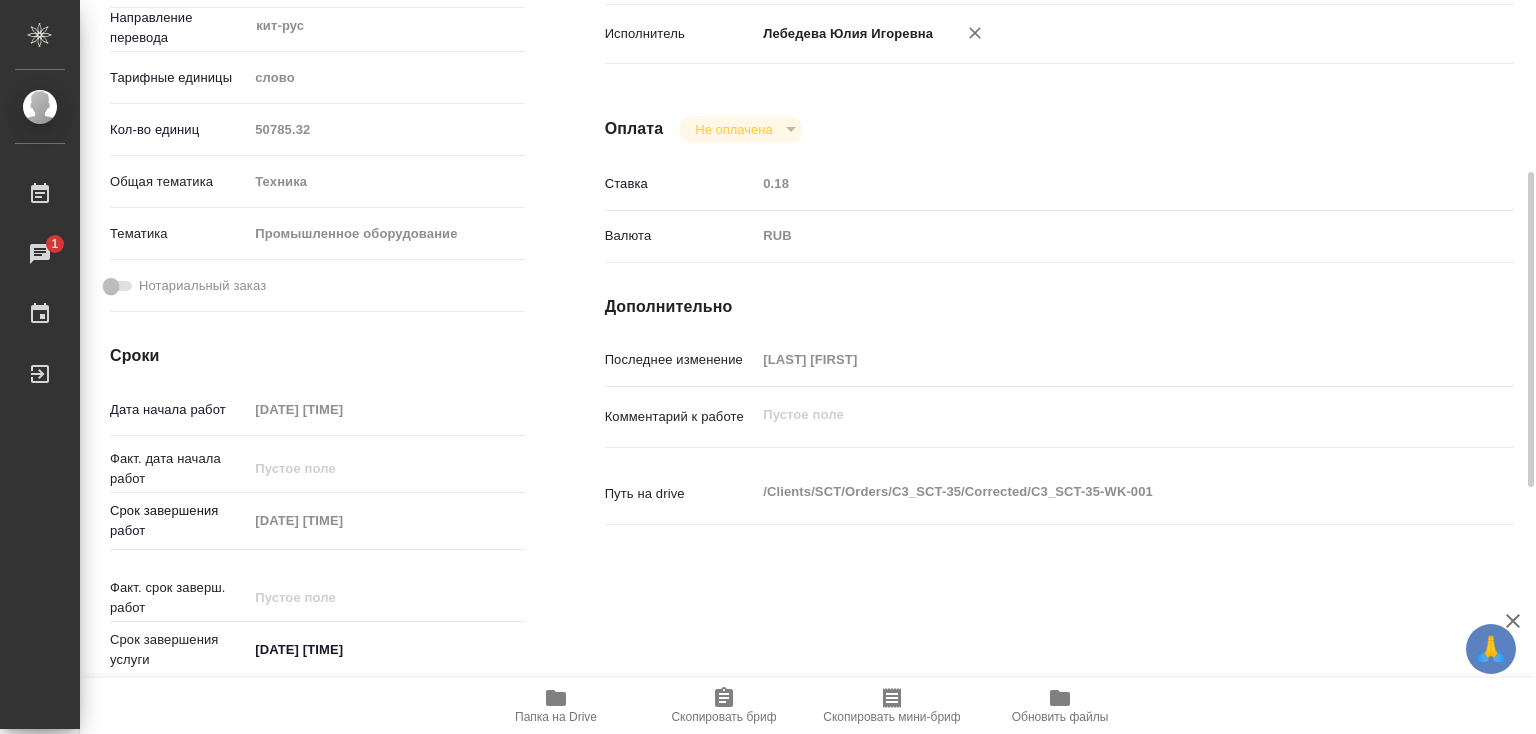 type on "x" 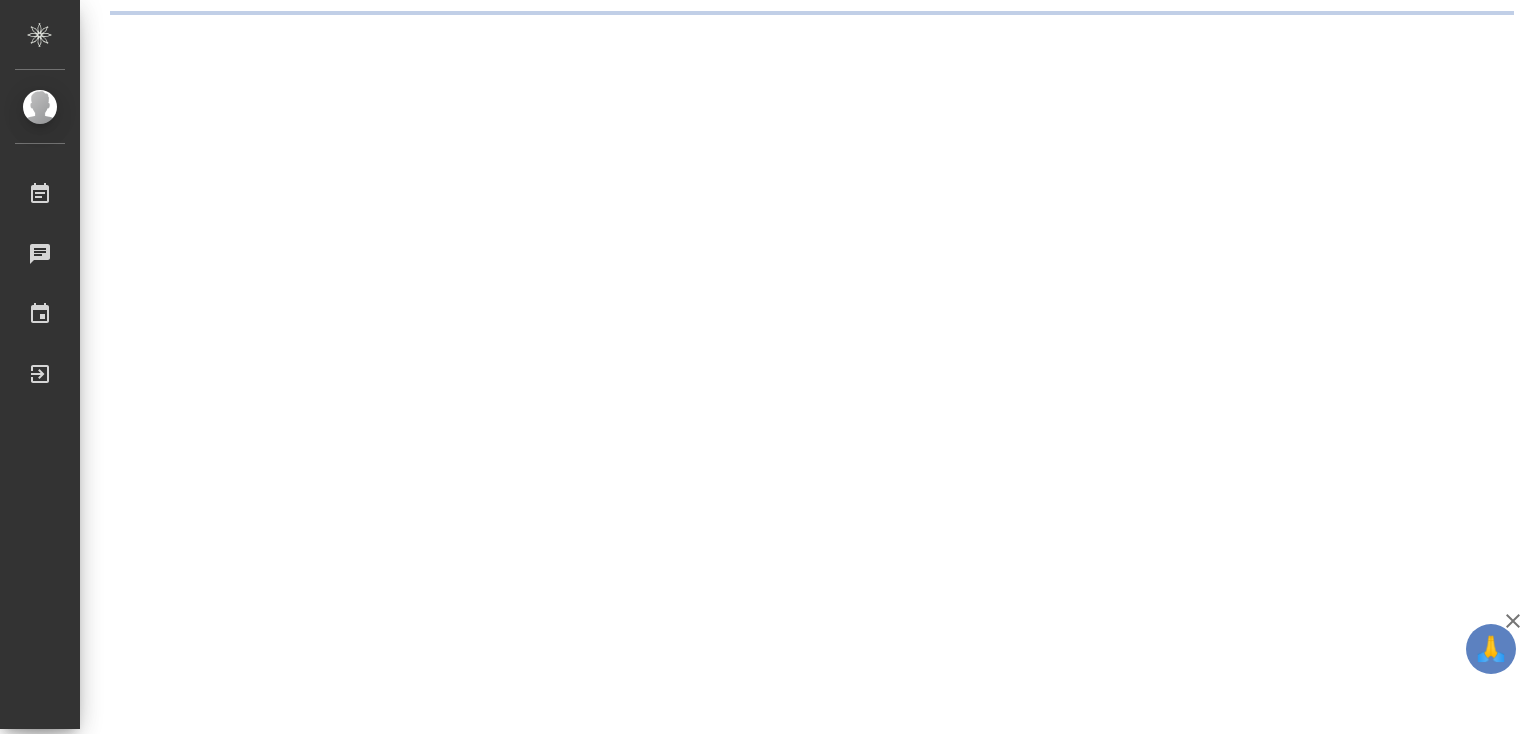 scroll, scrollTop: 0, scrollLeft: 0, axis: both 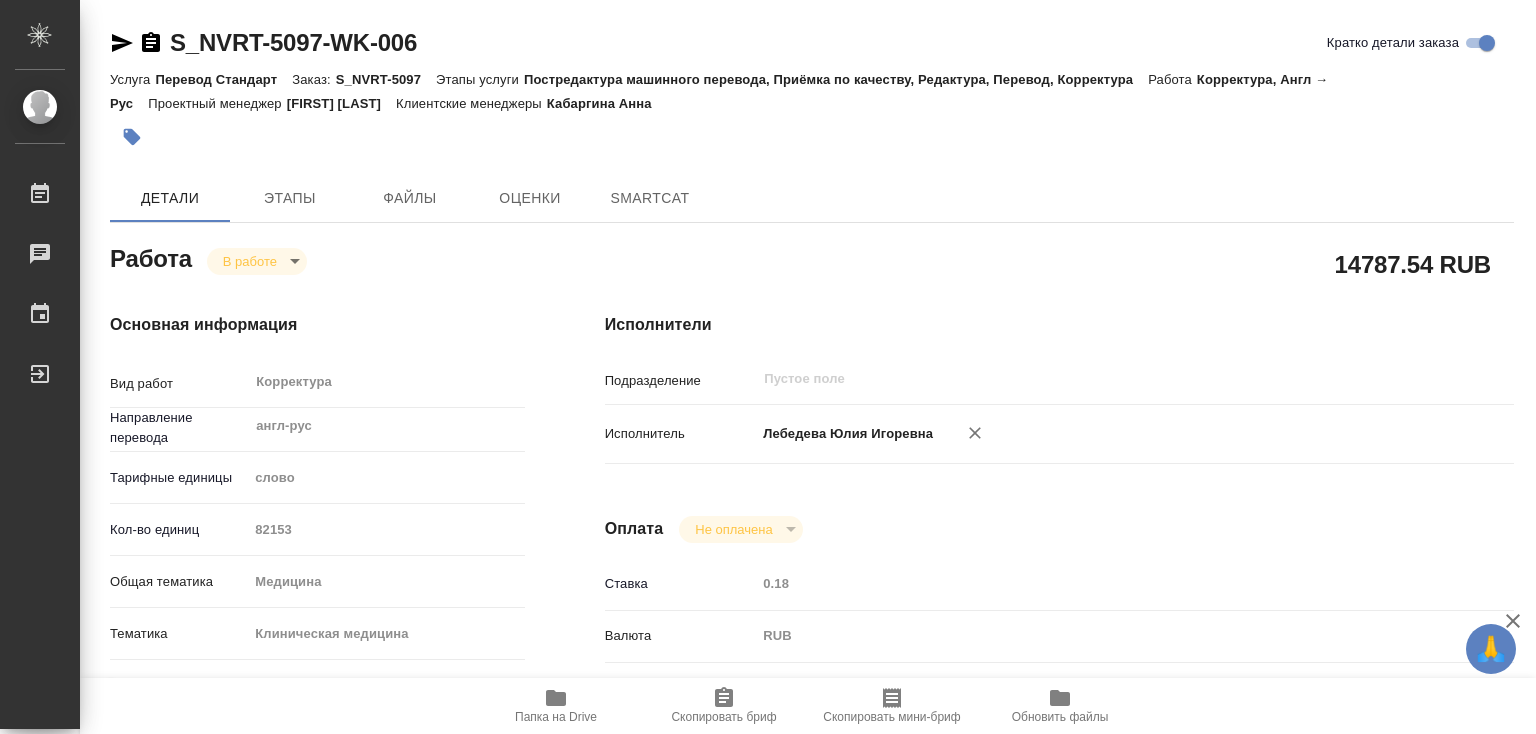 type on "x" 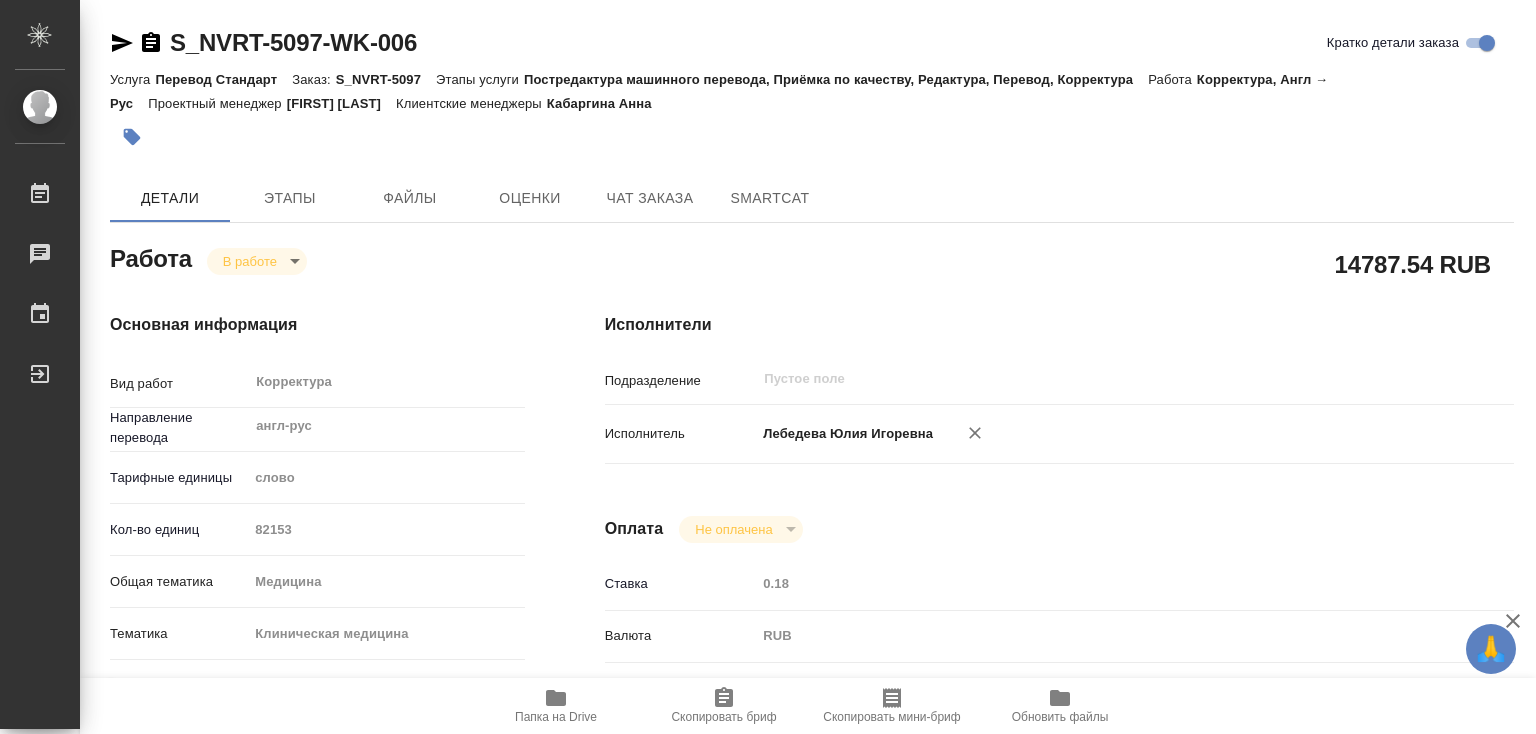 type on "x" 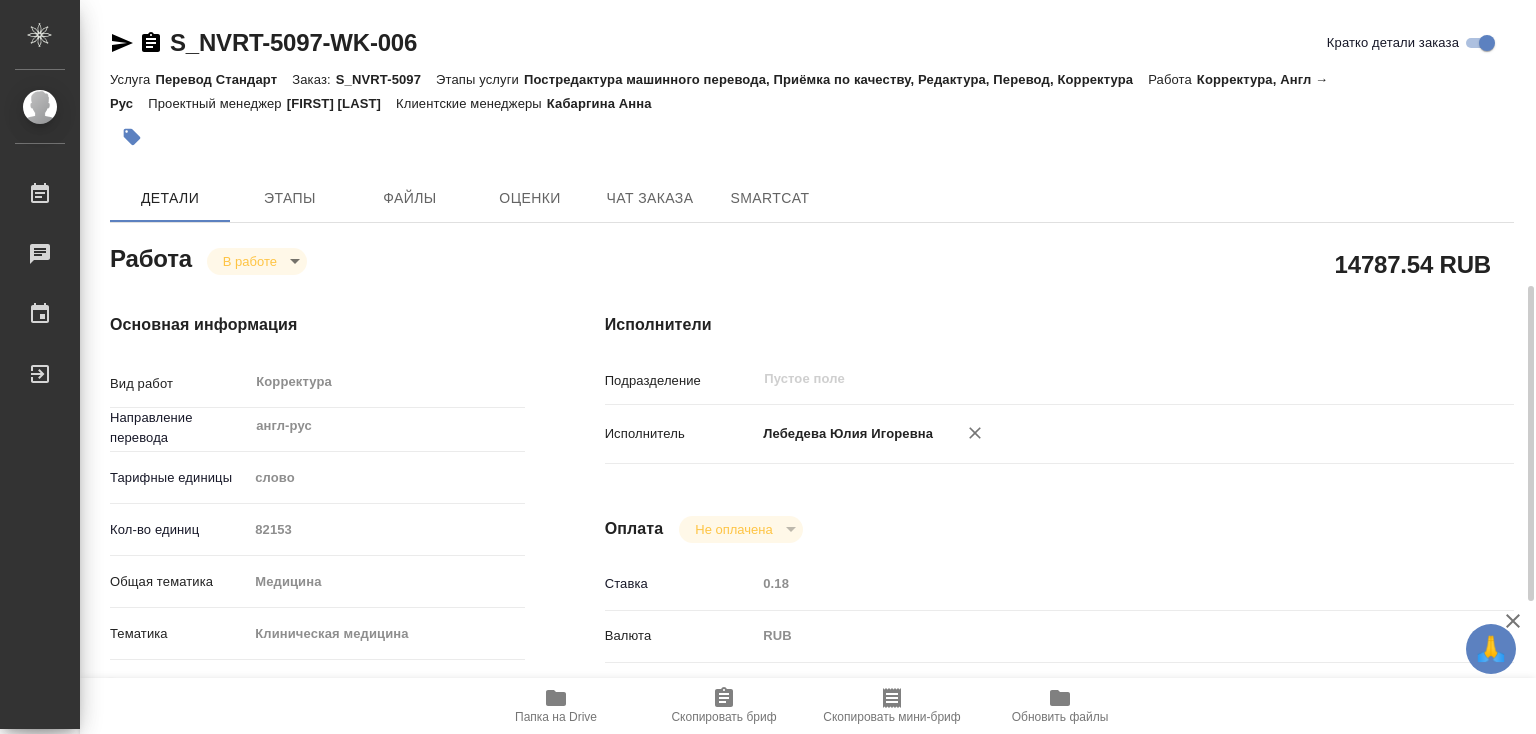 scroll, scrollTop: 500, scrollLeft: 0, axis: vertical 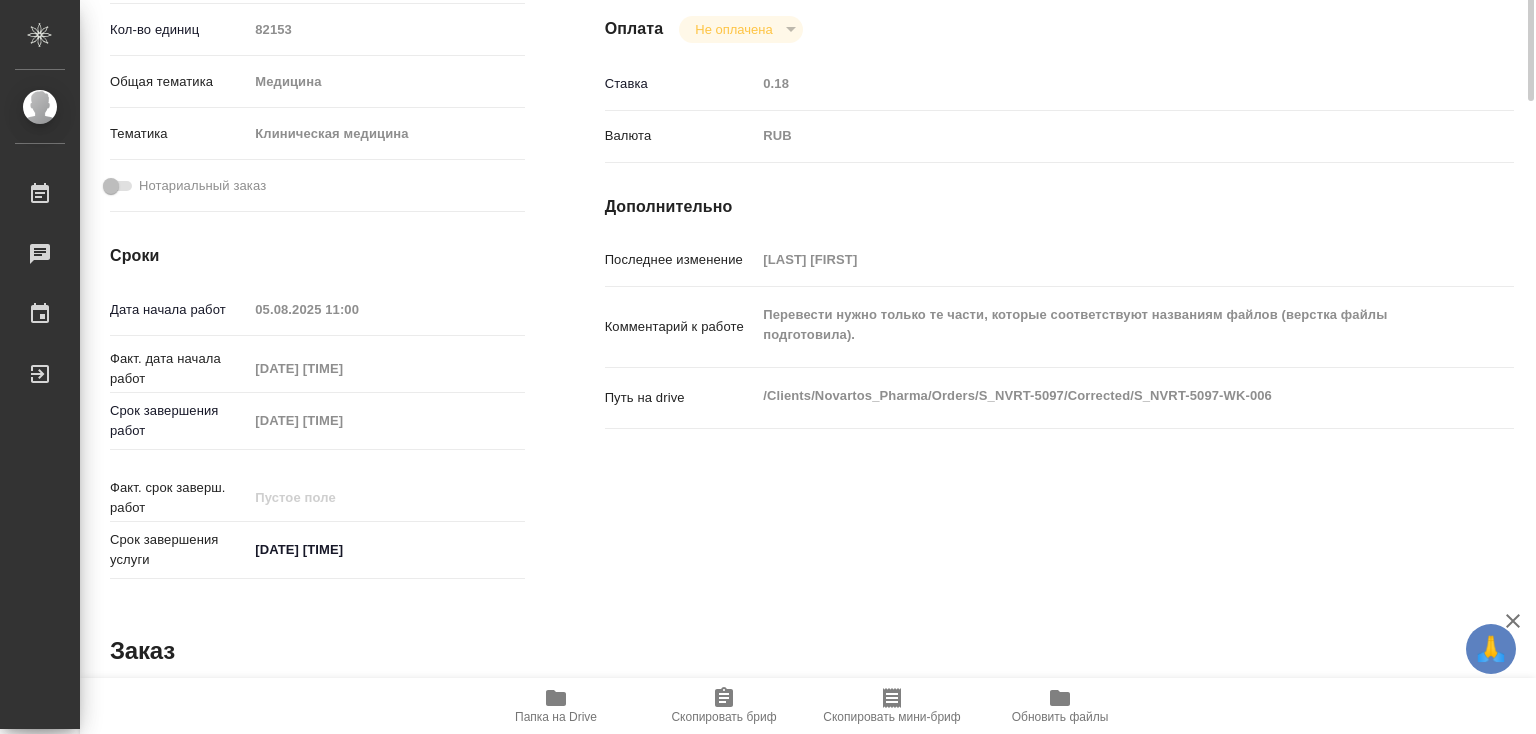 type on "x" 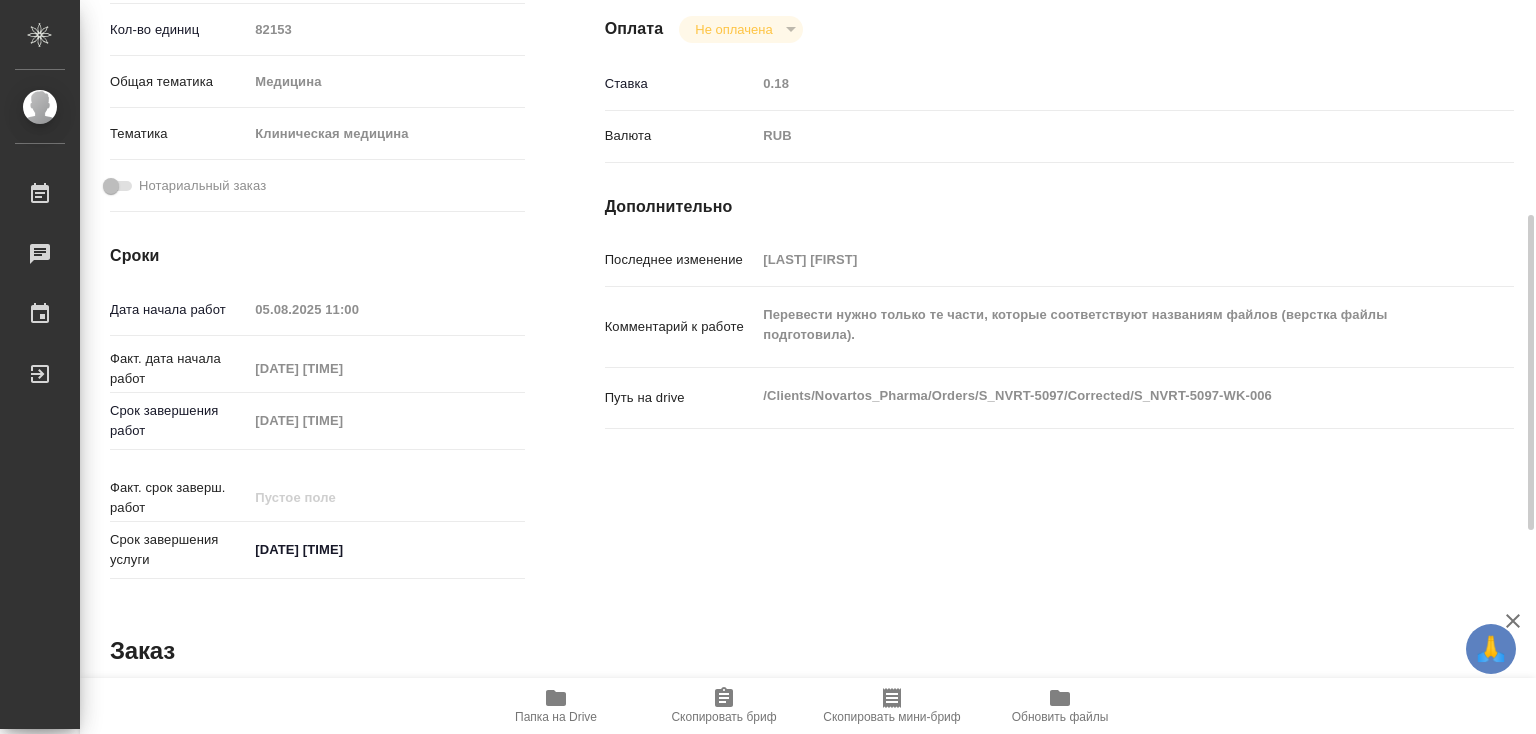 type on "x" 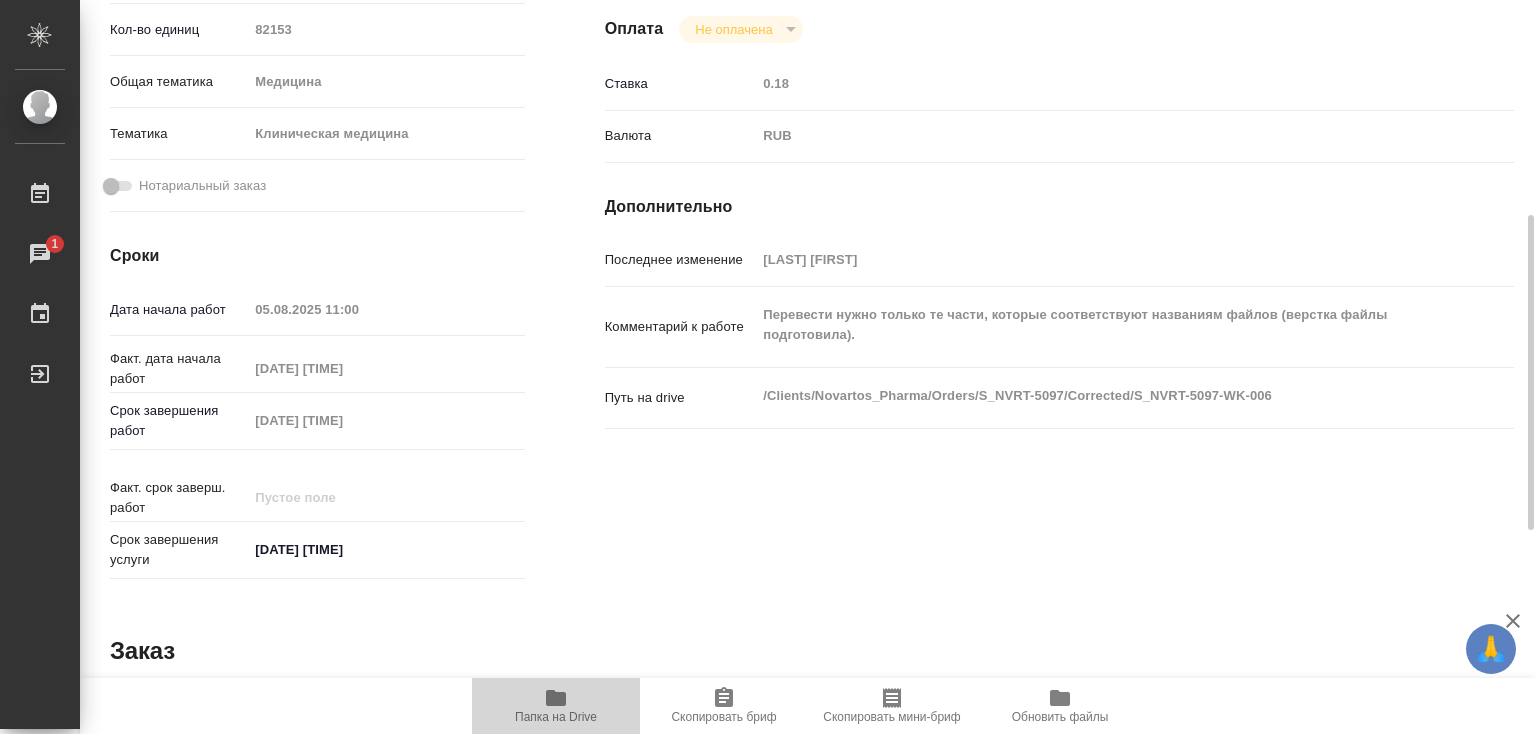 click 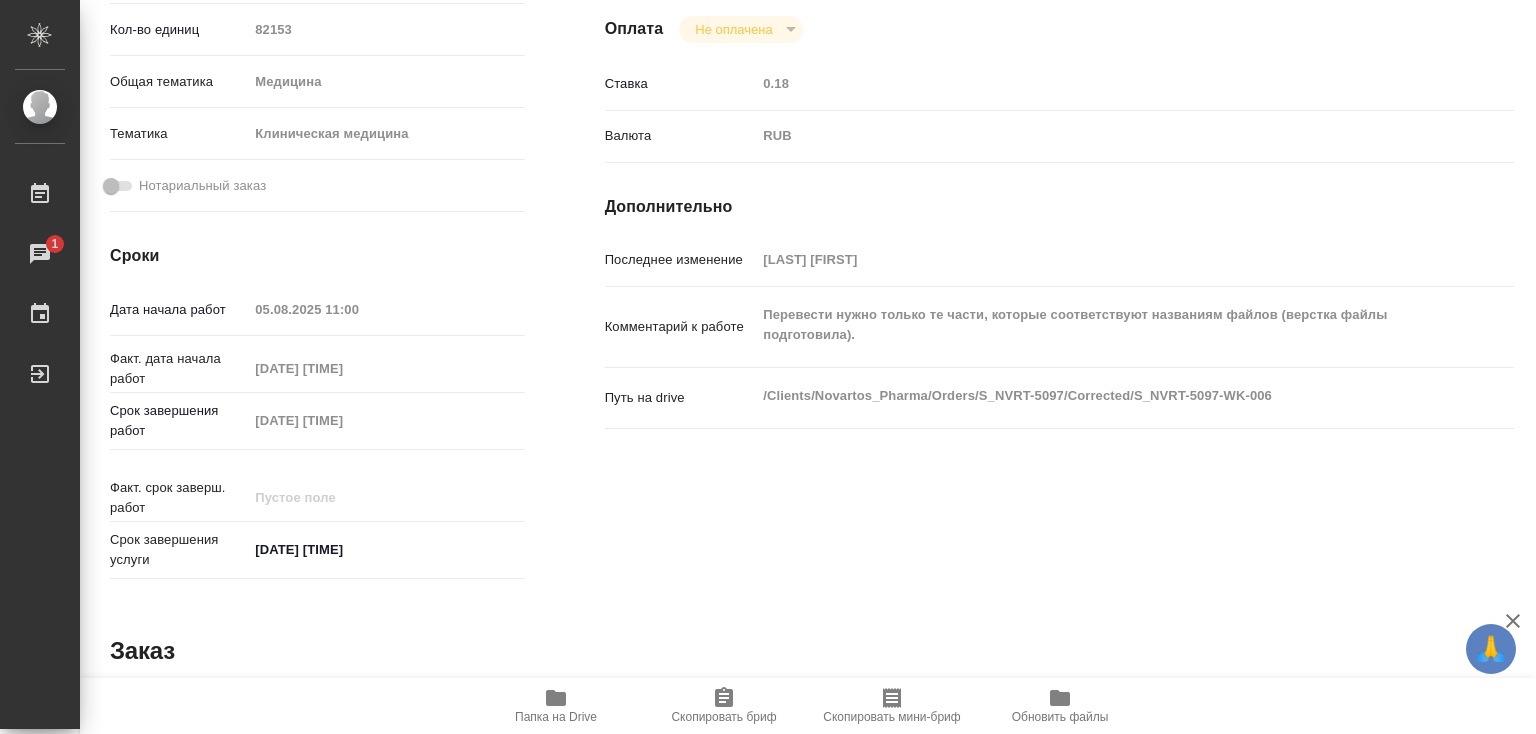 scroll, scrollTop: 0, scrollLeft: 0, axis: both 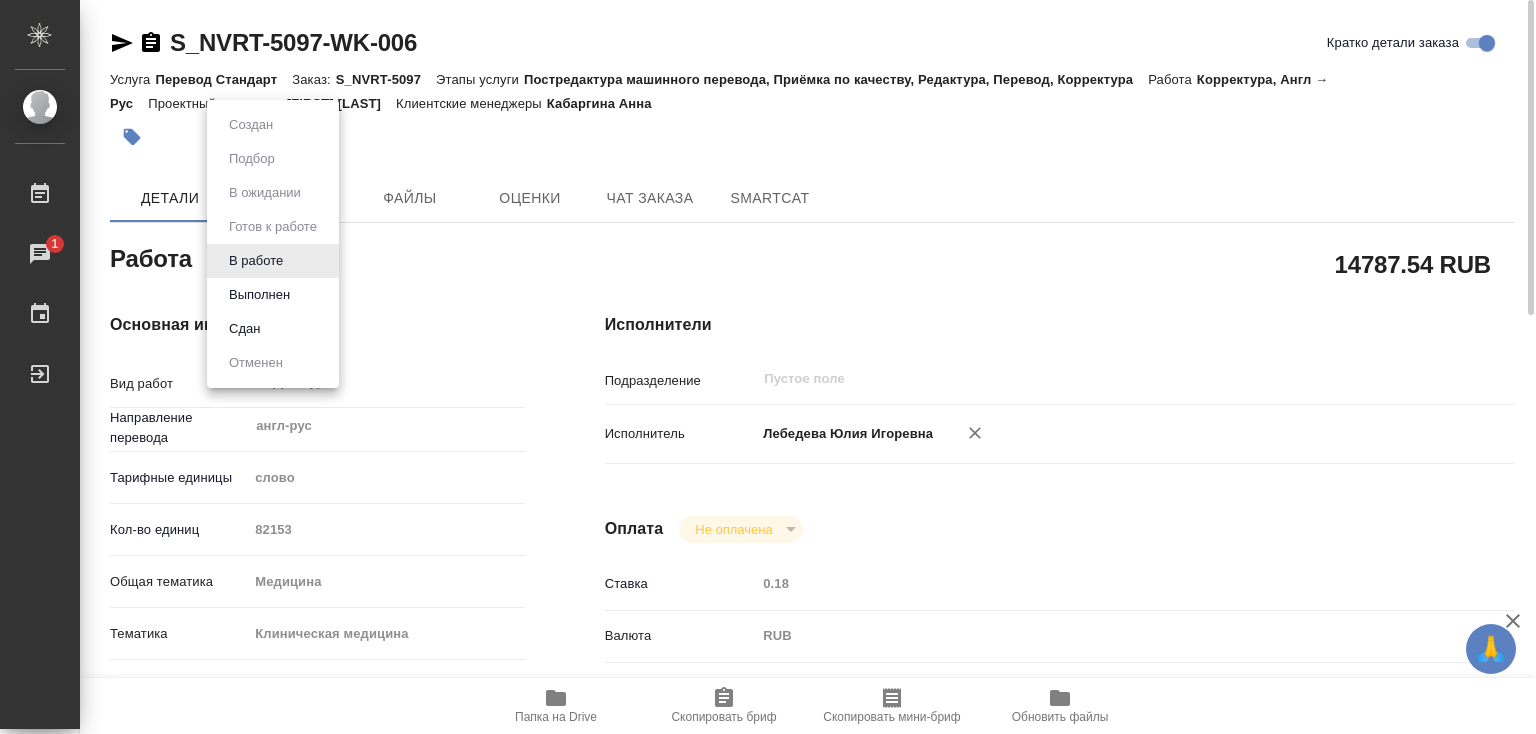click on "🙏 .cls-1
fill:#fff;
AWATERA [LAST] [FIRST] y.lebedeva Работы 1 Чаты График Выйти S_NVRT-5097-WK-006 Кратко детали заказа Услуга Перевод Стандарт Заказ: S_NVRT-5097 Этапы услуги Постредактура машинного перевода, Приёмка по качеству, Редактура, Перевод, Корректура Работа Корректура, Англ → Рус Проектный менеджер [FIRST] [LAST] Клиентские менеджеры [LAST] [FIRST] Детали Этапы Файлы Оценки Чат заказа SmartCat Работа В работе inProgress 14787.54 RUB Основная информация Вид работ Корректура x ​ Направление перевода англ-рус ​ Тарифные единицы слово 5a8b1489cc6b4906c91bfd90 Кол-во единиц 82153 med ​ 0.18" at bounding box center [768, 367] 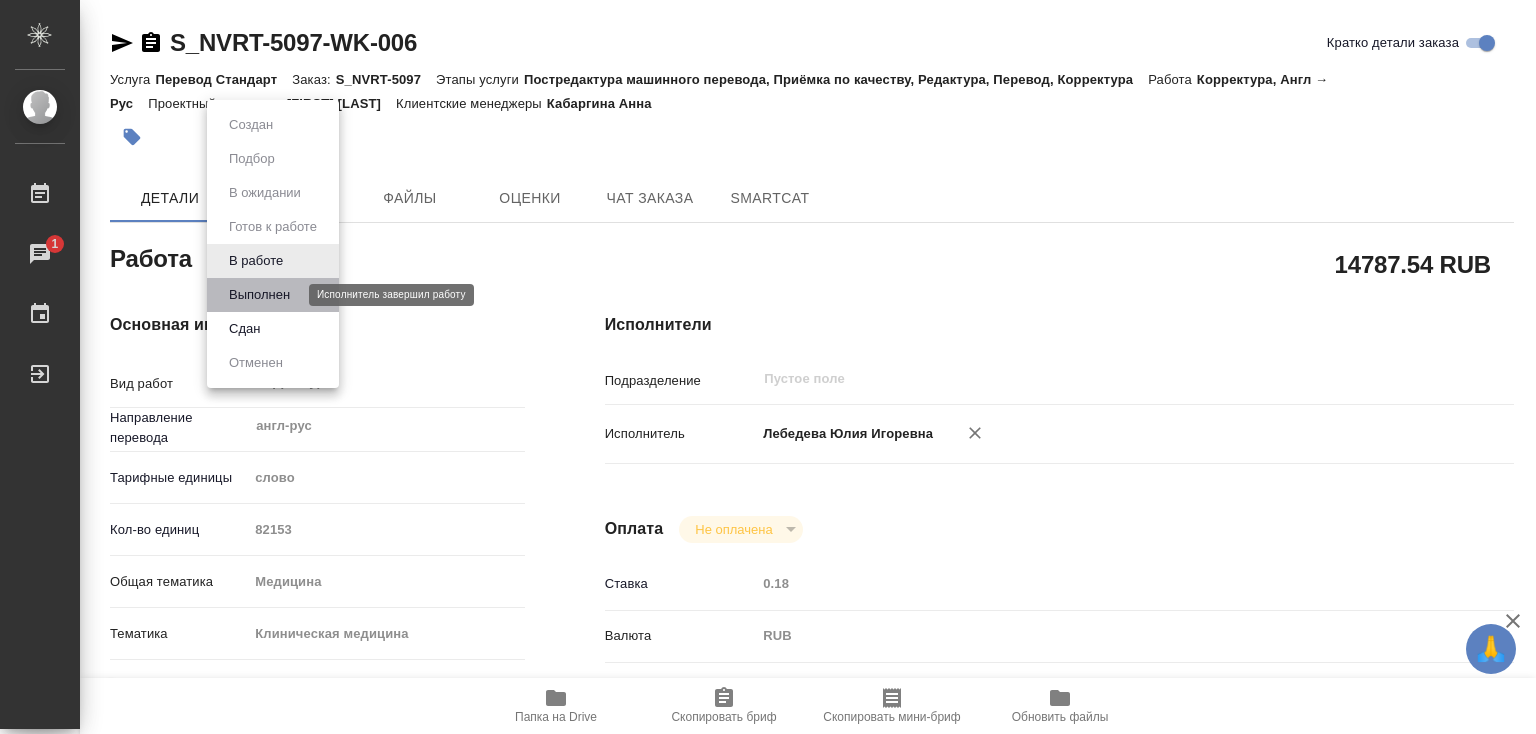click on "Выполнен" at bounding box center (259, 295) 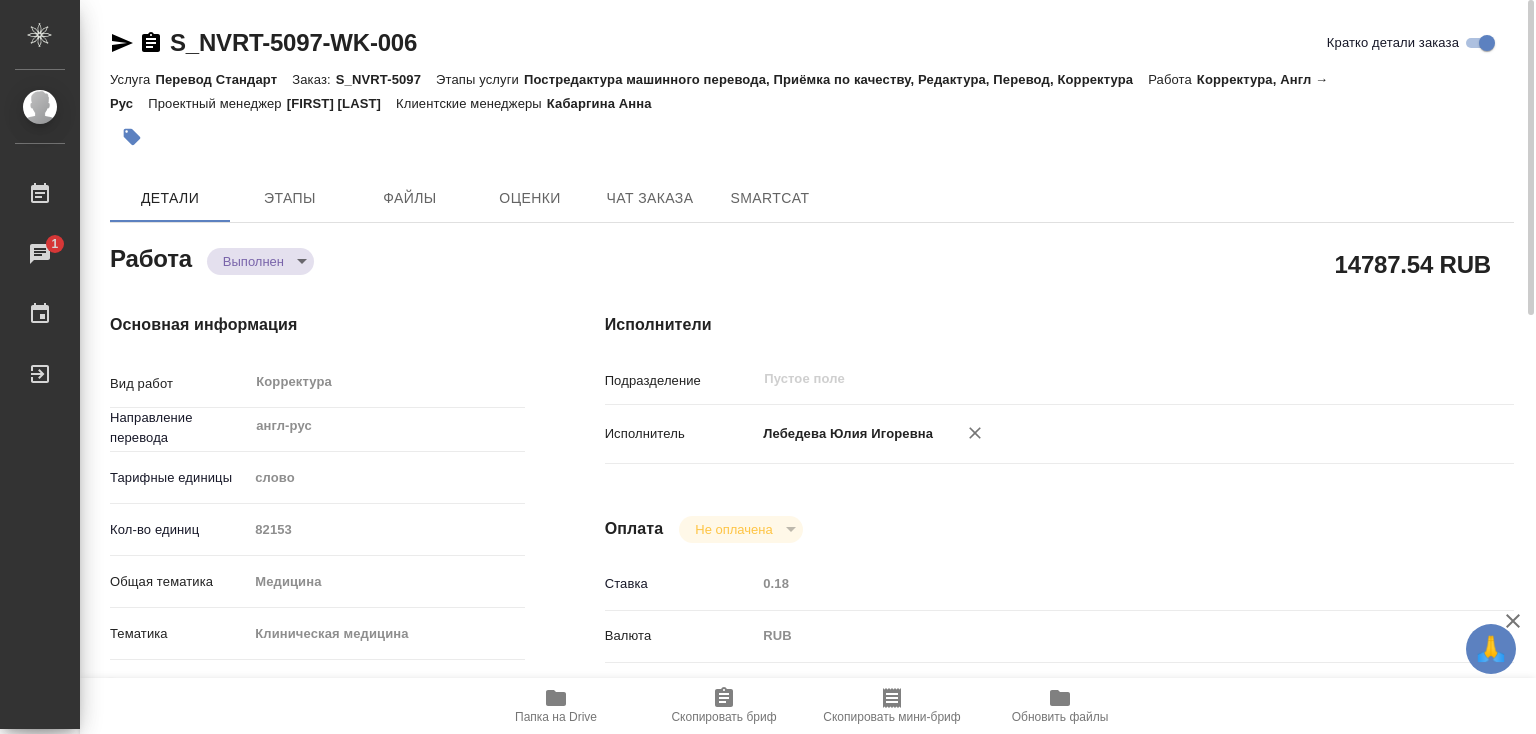 type on "x" 